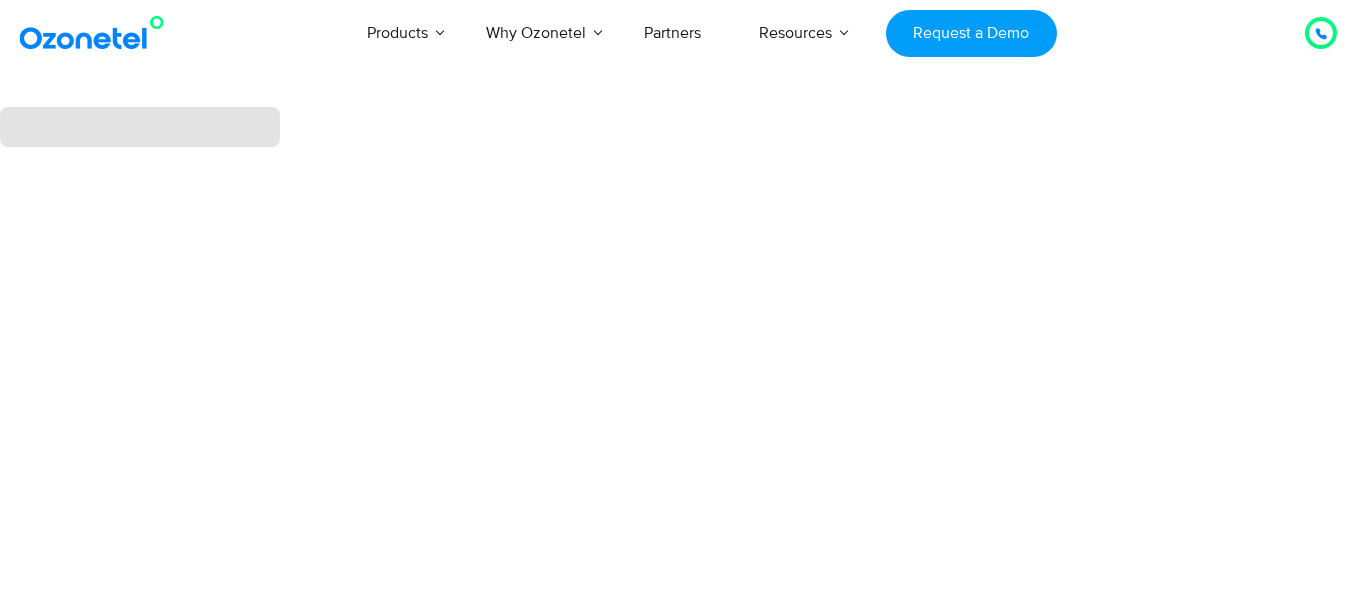 scroll, scrollTop: 0, scrollLeft: 0, axis: both 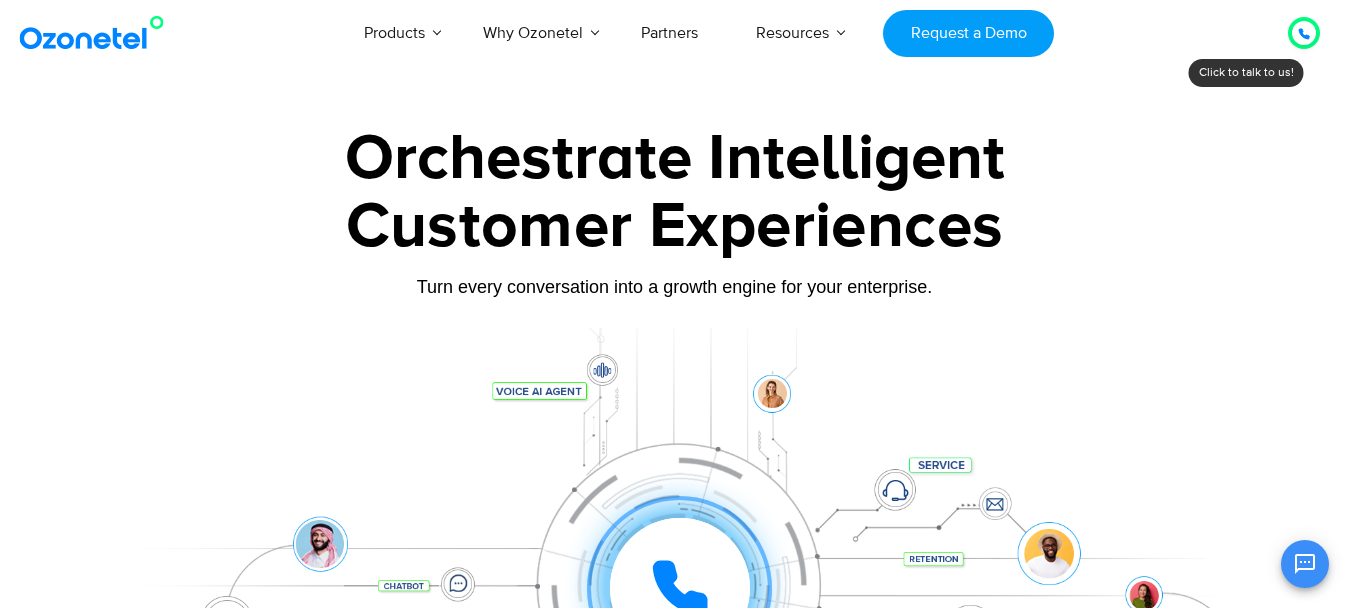 click at bounding box center [1304, 33] 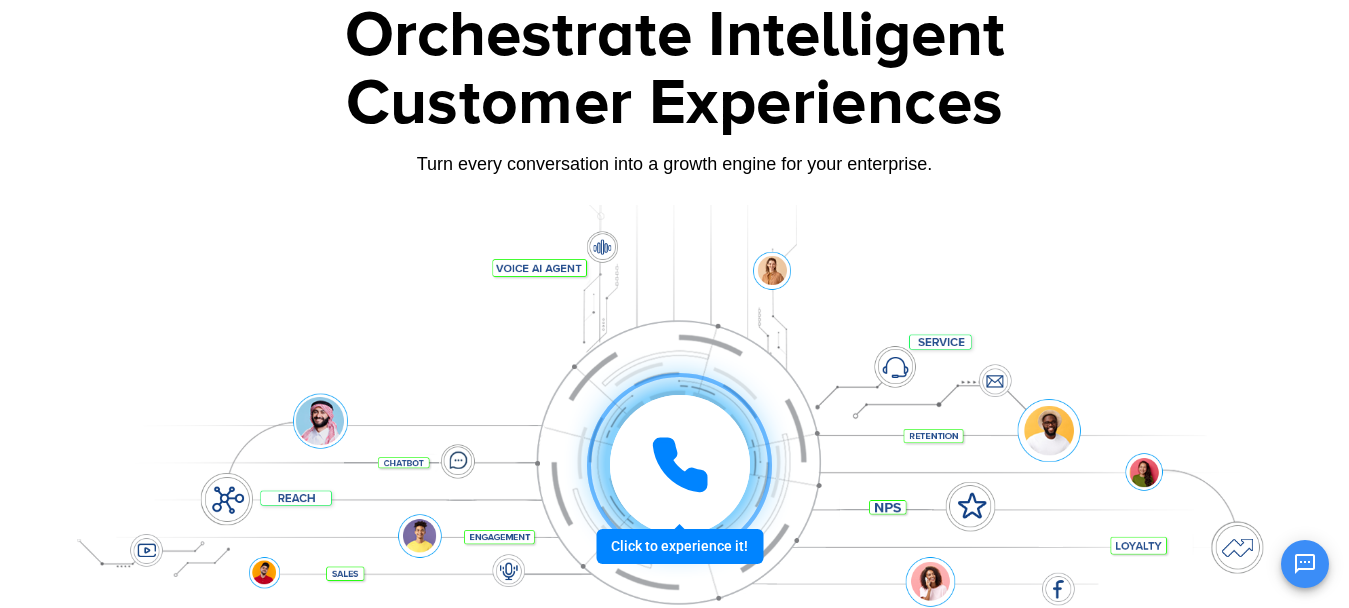 scroll, scrollTop: 0, scrollLeft: 0, axis: both 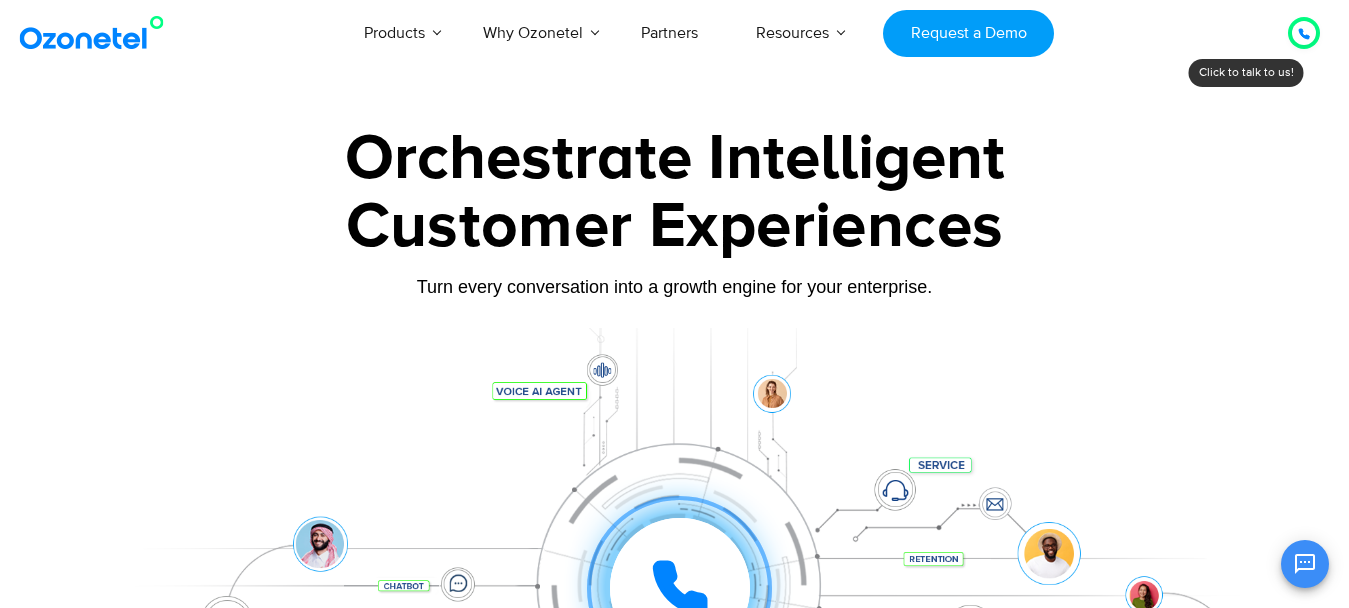 click 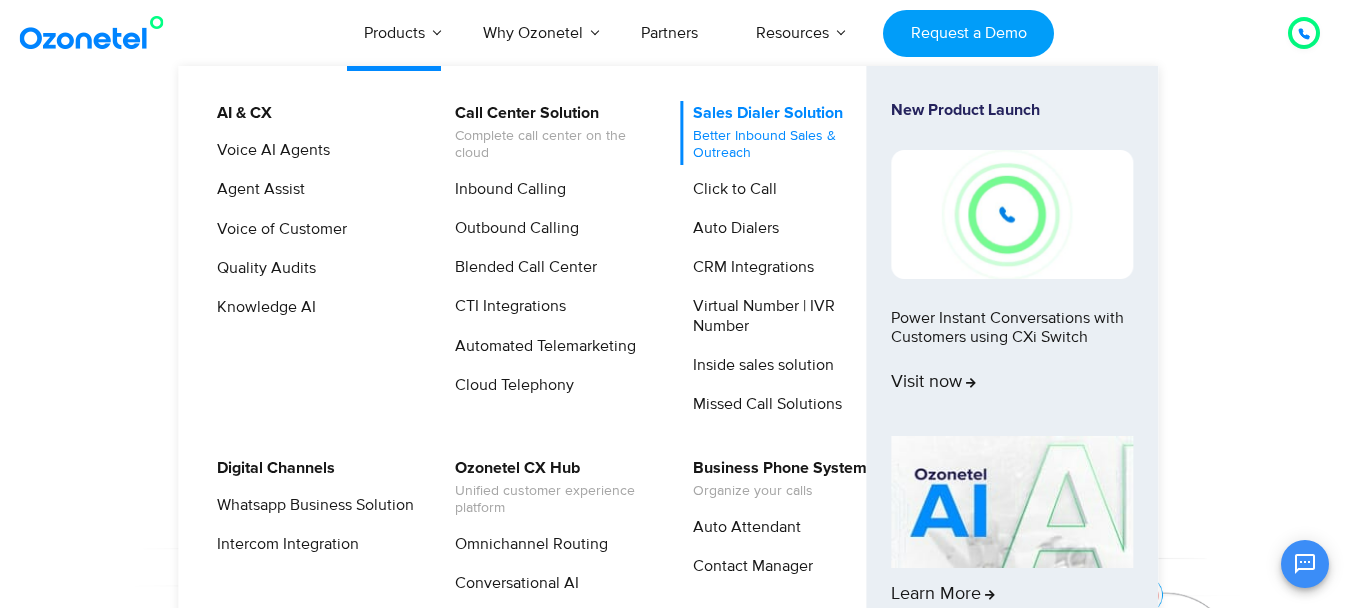 click on "Better Inbound Sales & Outreach" at bounding box center (791, 145) 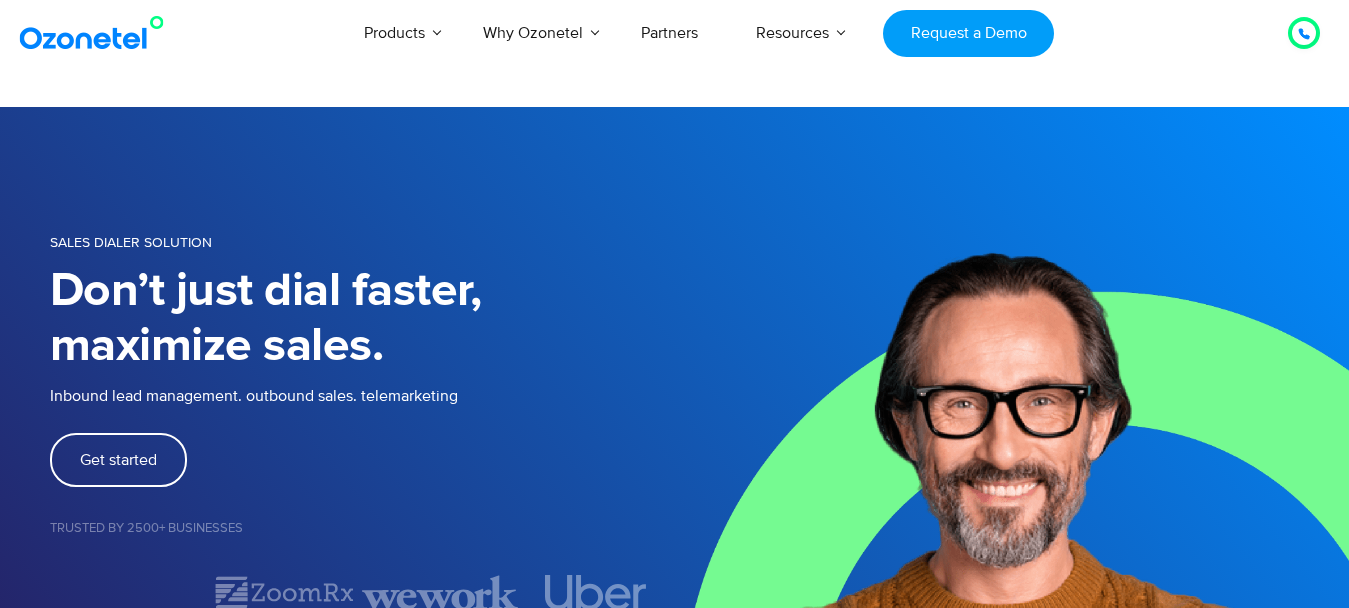 scroll, scrollTop: 0, scrollLeft: 0, axis: both 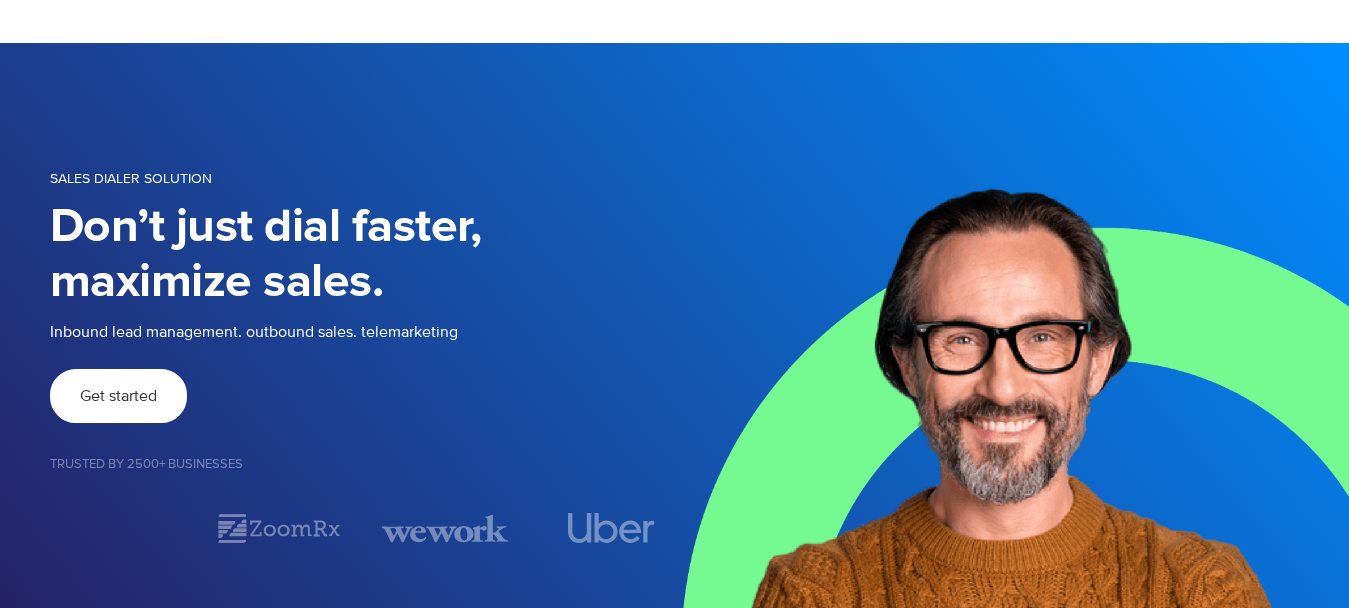 click on "Get started" at bounding box center [118, 396] 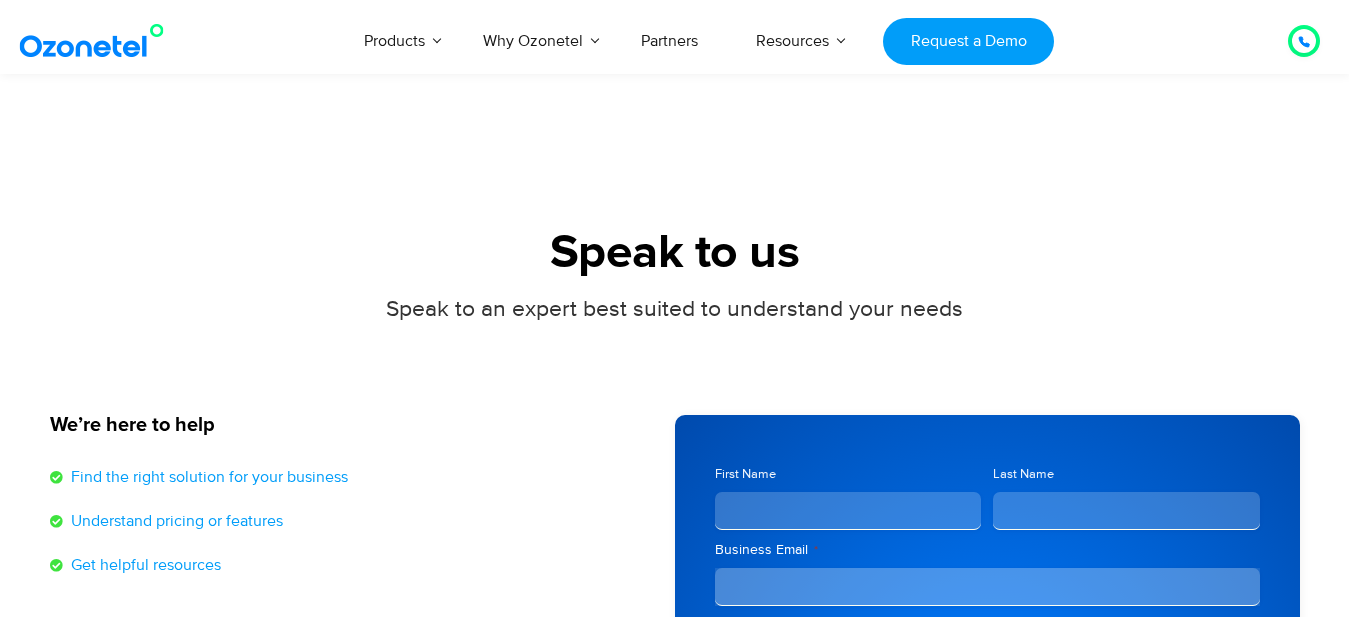 scroll, scrollTop: 427, scrollLeft: 0, axis: vertical 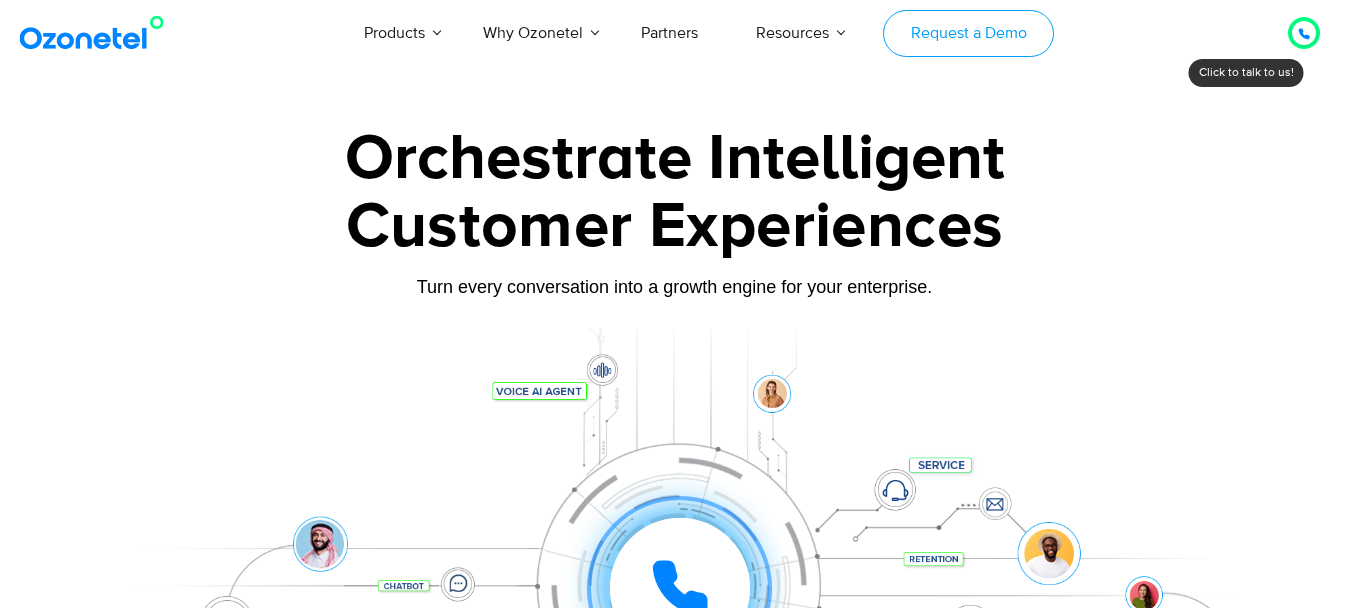 click on "Request a Demo" at bounding box center (968, 33) 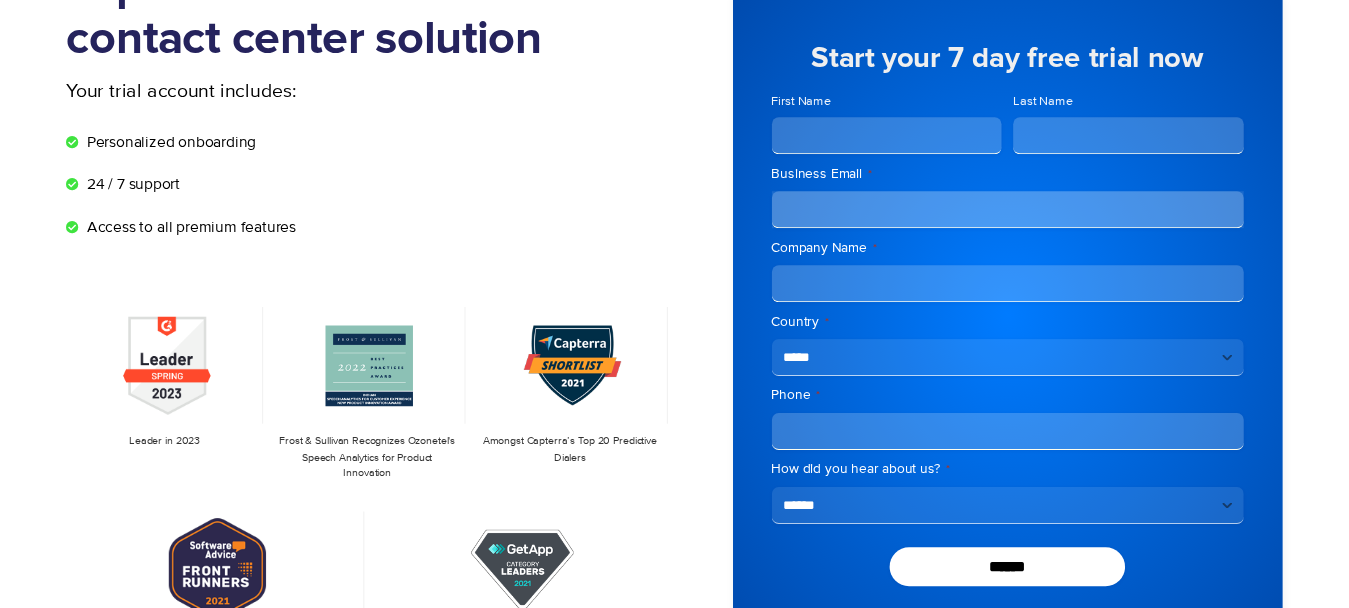 scroll, scrollTop: 77, scrollLeft: 0, axis: vertical 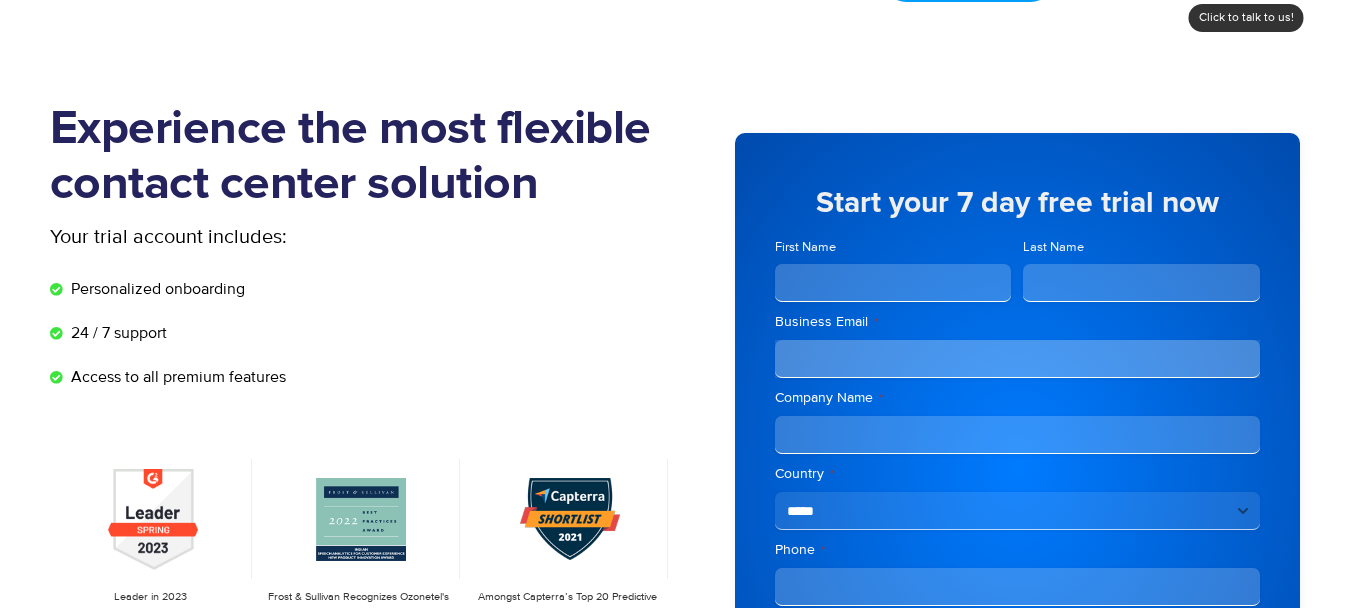click on "First Name" at bounding box center [893, 283] 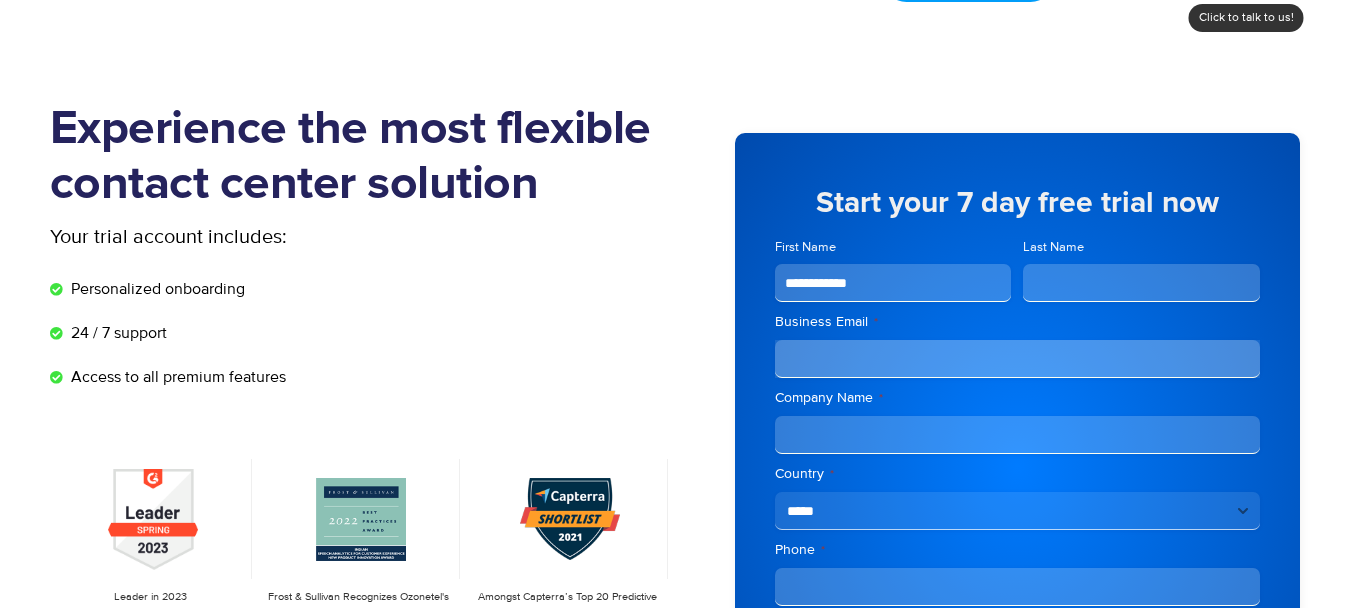 type on "**********" 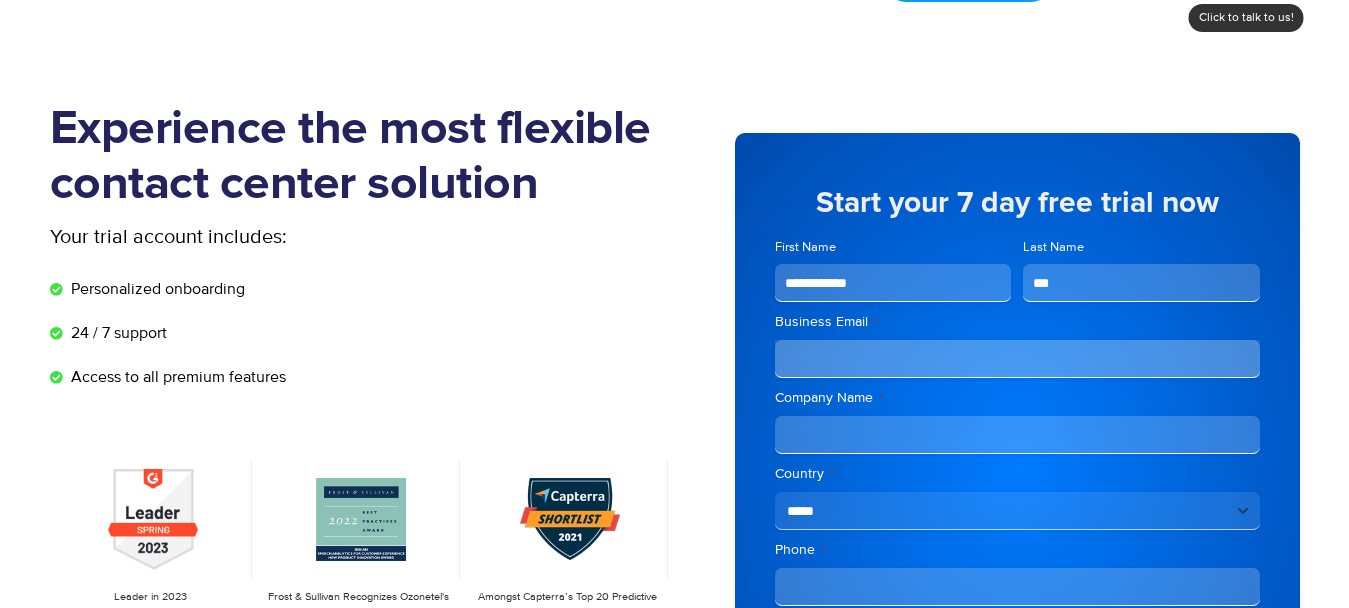 type on "***" 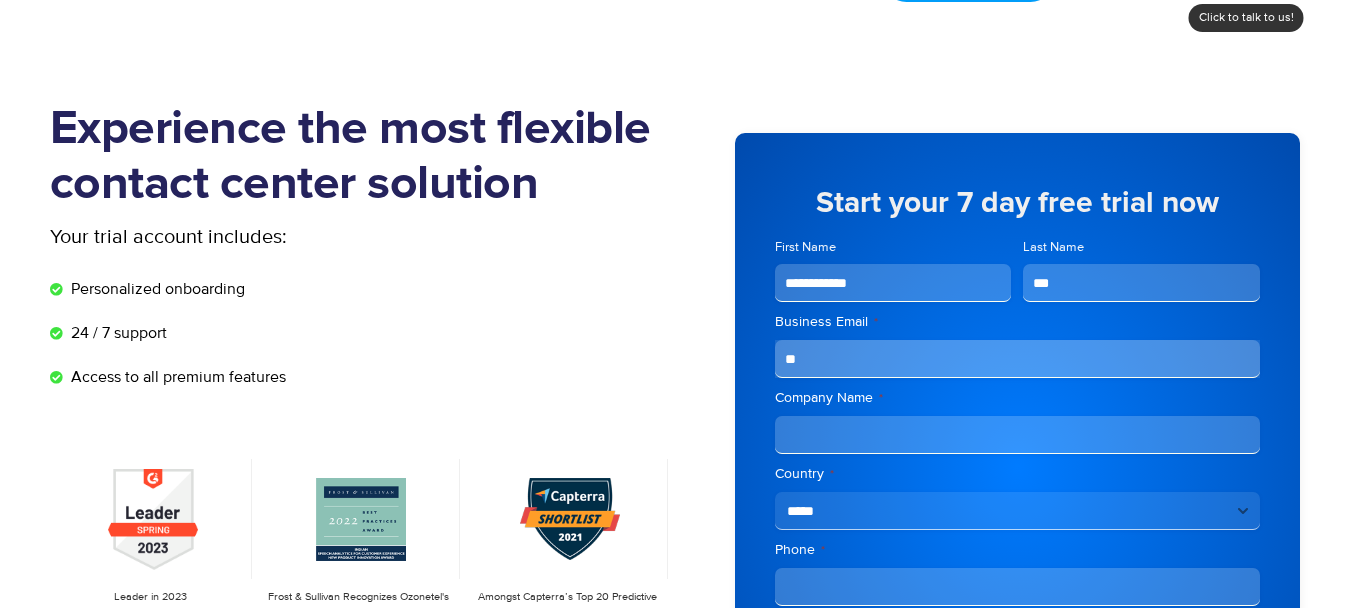 type on "*" 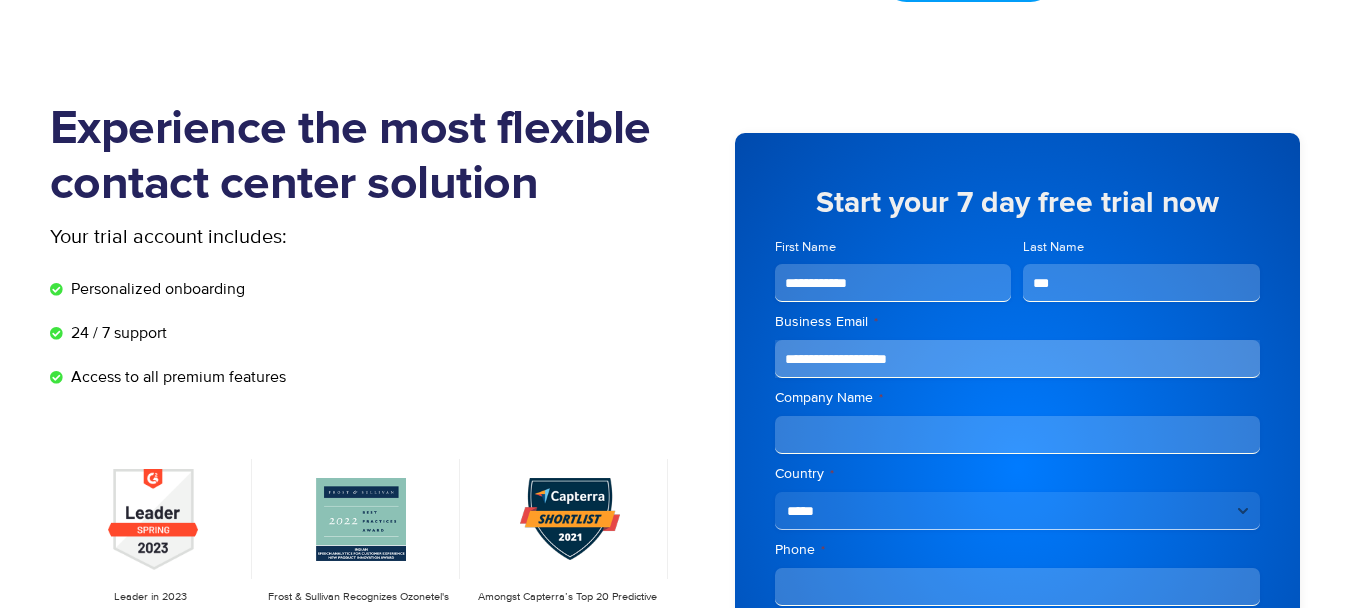 type on "**********" 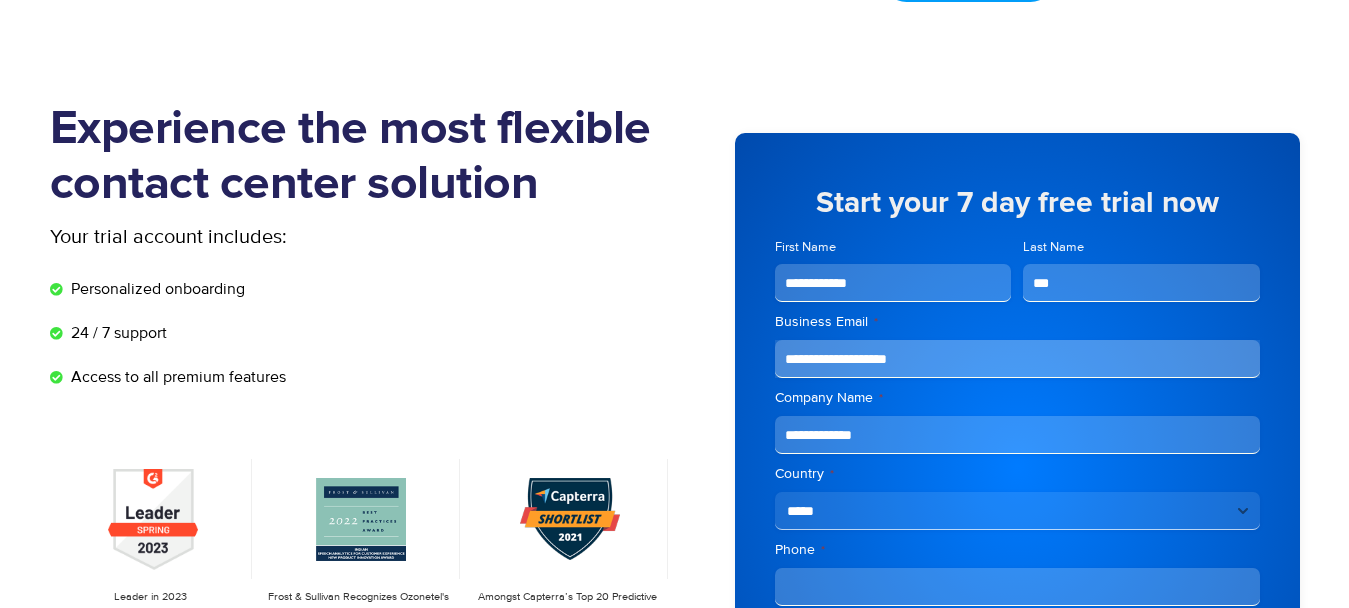 type on "**********" 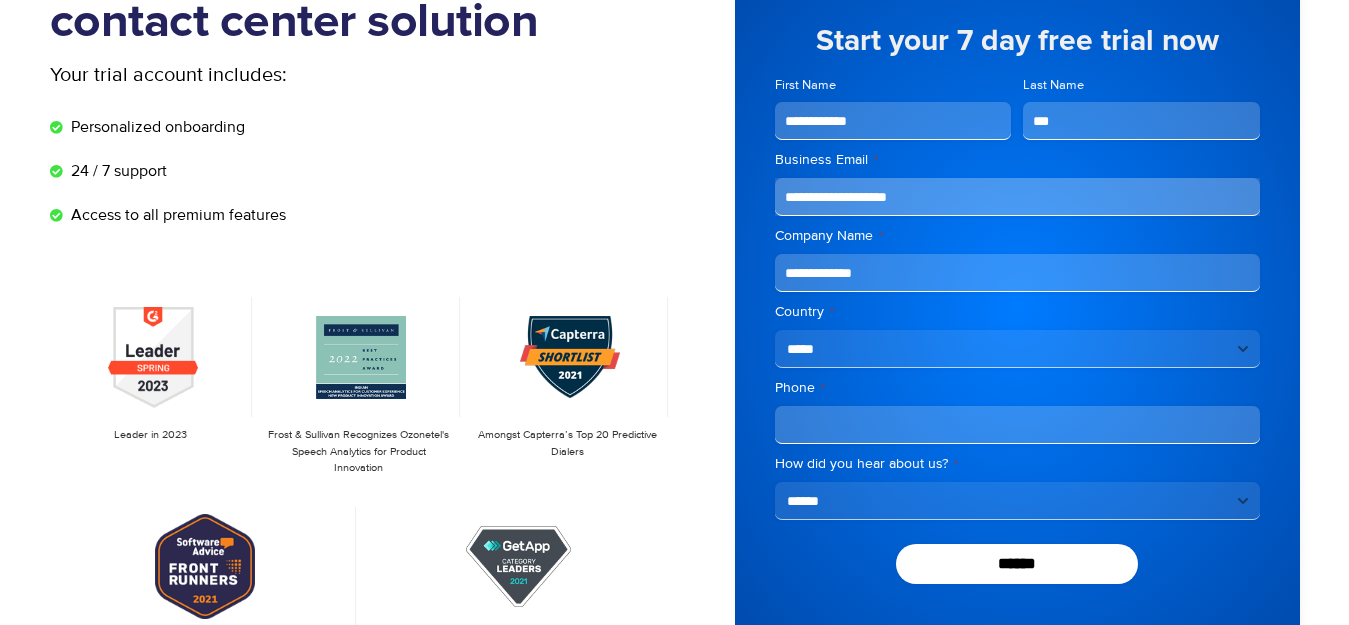 scroll, scrollTop: 272, scrollLeft: 0, axis: vertical 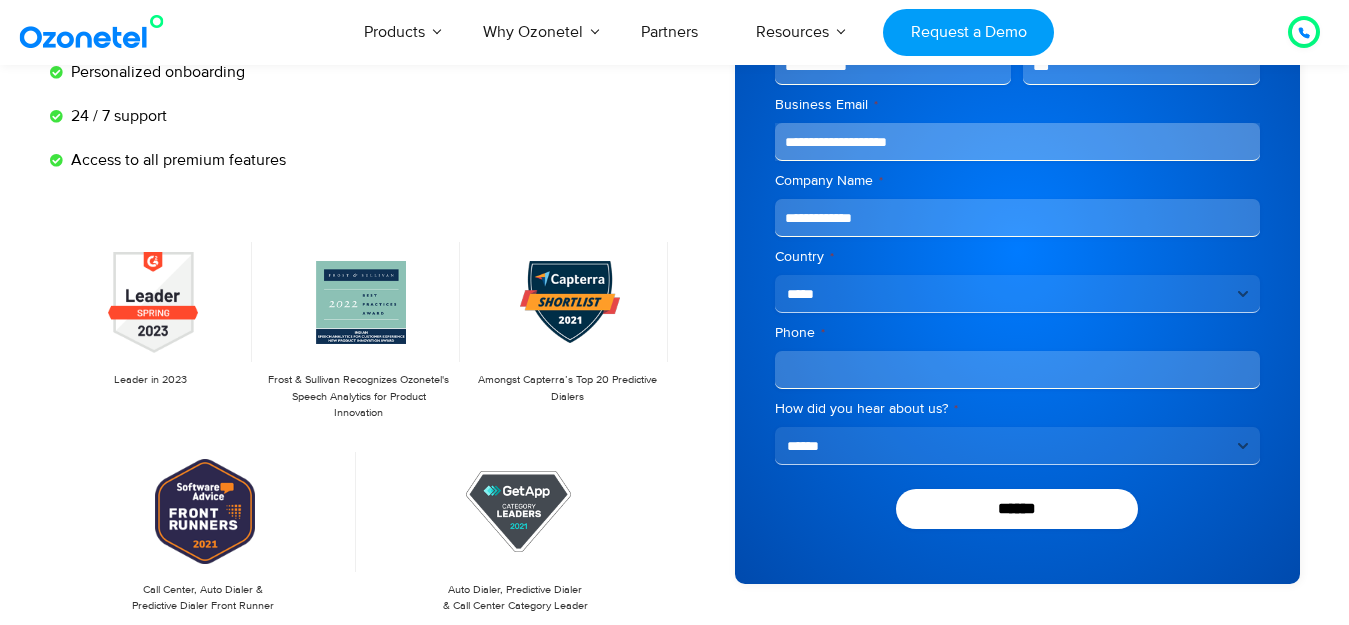 click on "Phone *" at bounding box center [1017, 370] 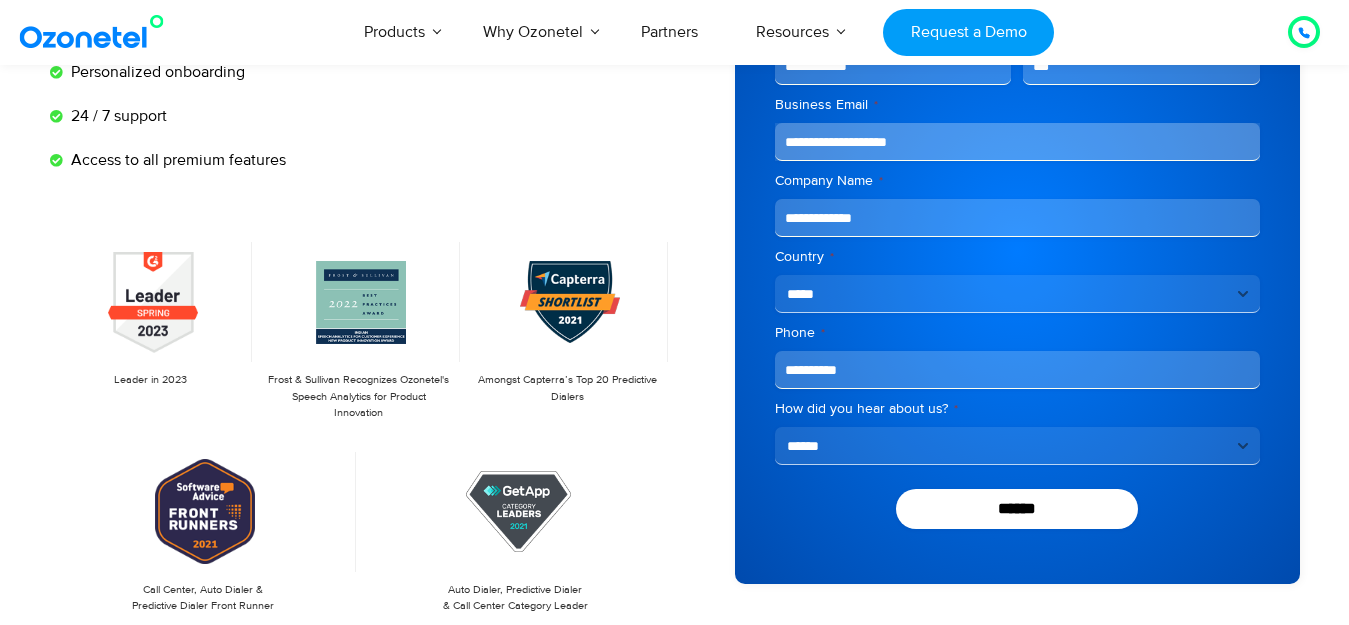 type on "**********" 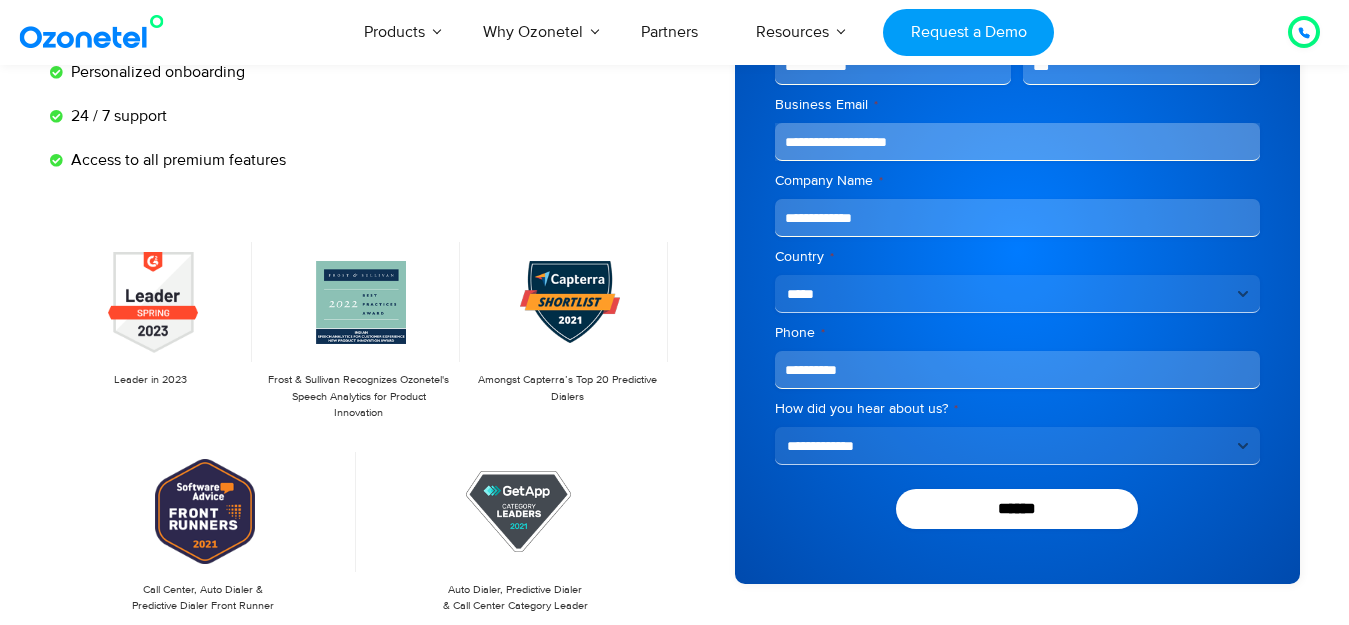 click on "**********" at bounding box center (1017, 446) 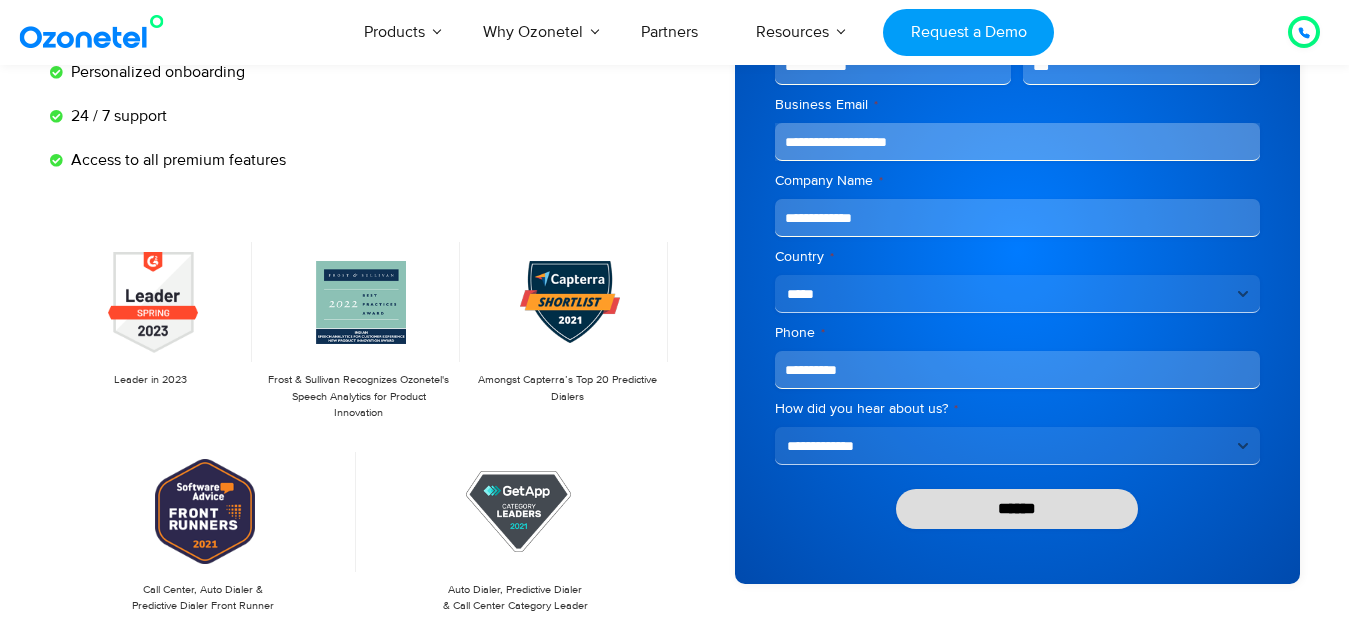 click on "******" at bounding box center (1017, 509) 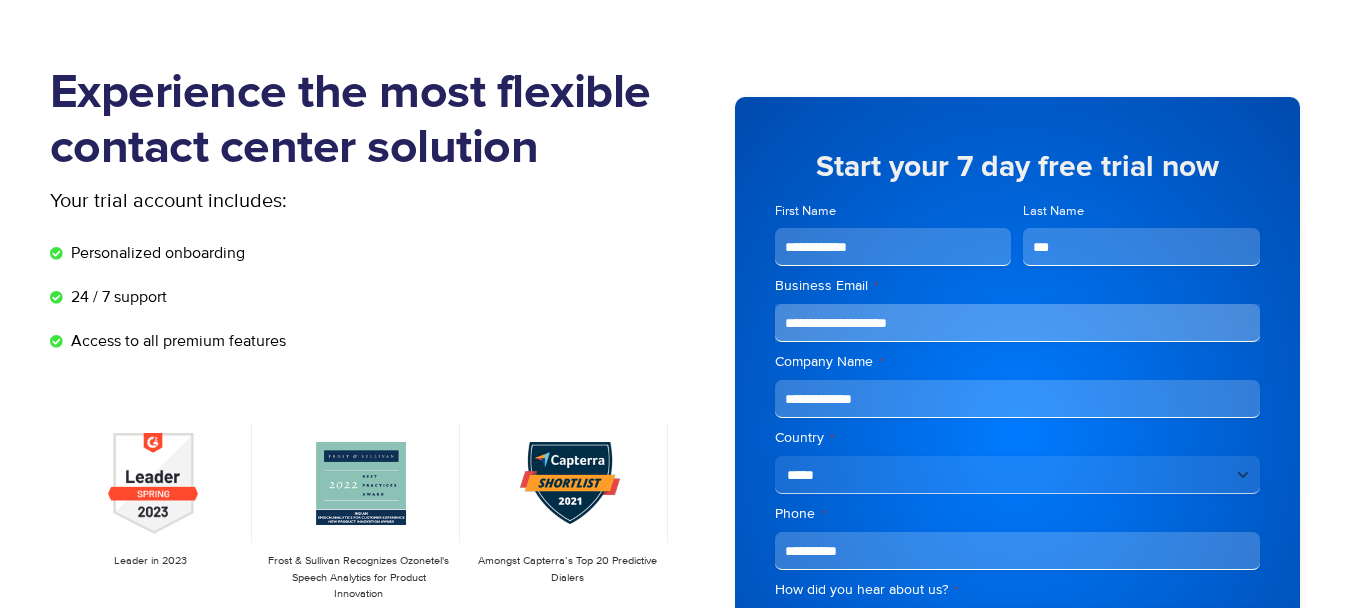 scroll, scrollTop: 112, scrollLeft: 0, axis: vertical 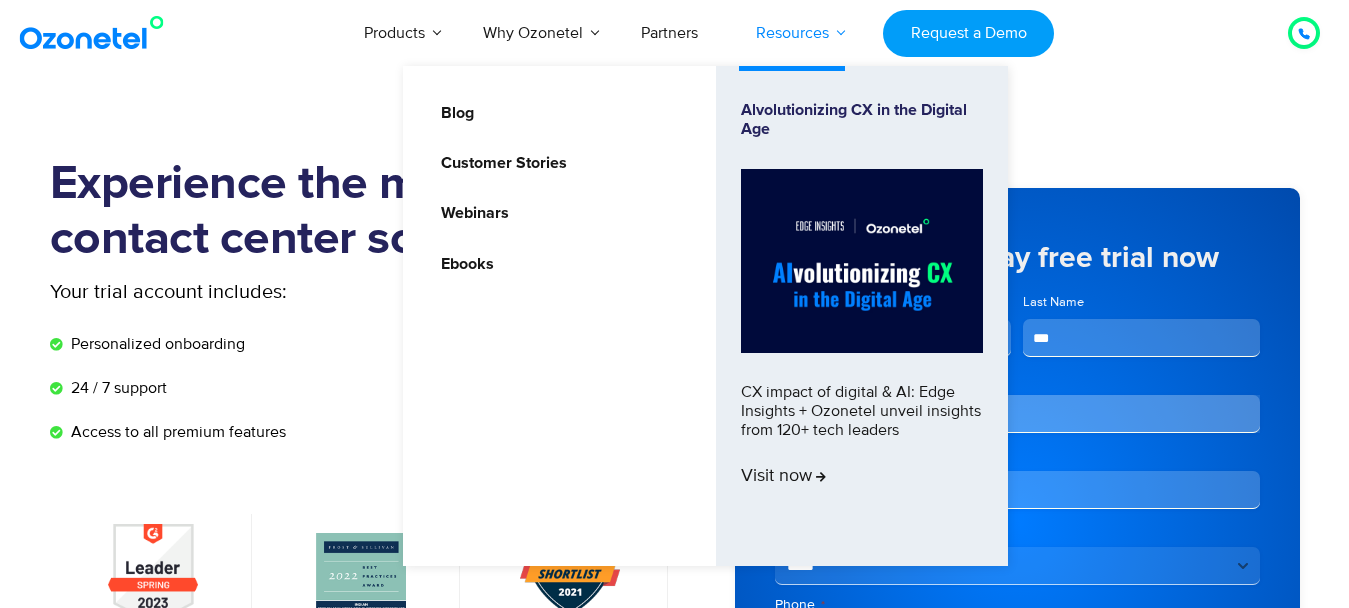 click on "Resources" at bounding box center [792, 33] 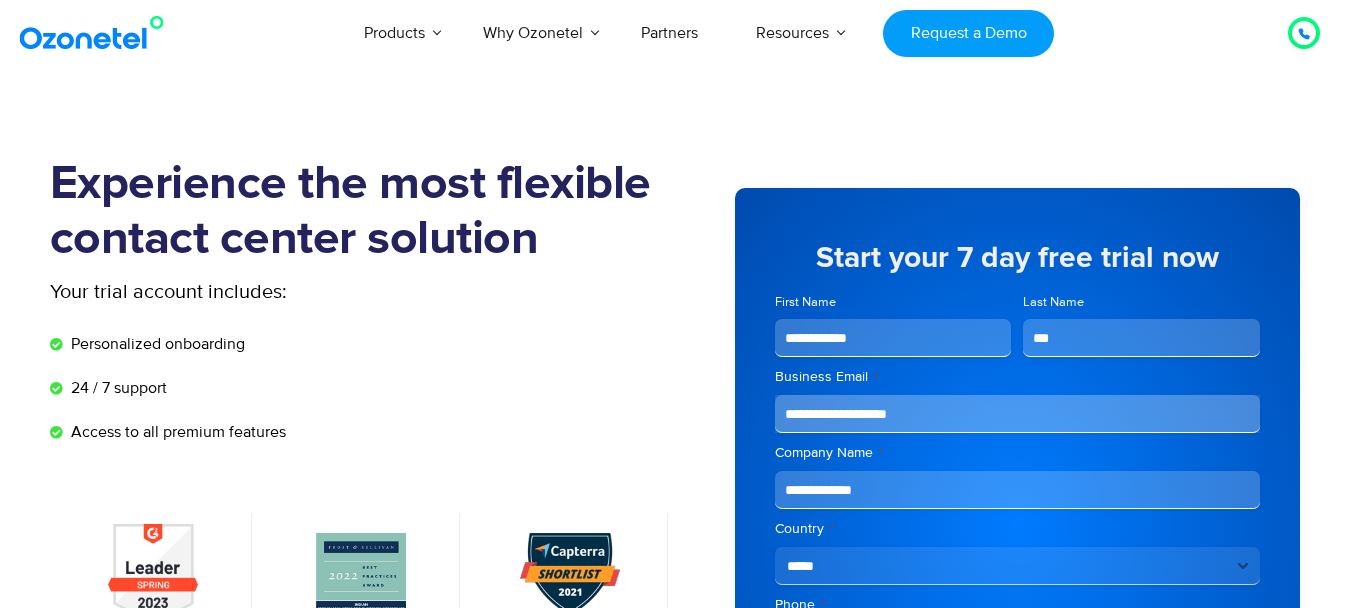 click at bounding box center (96, 33) 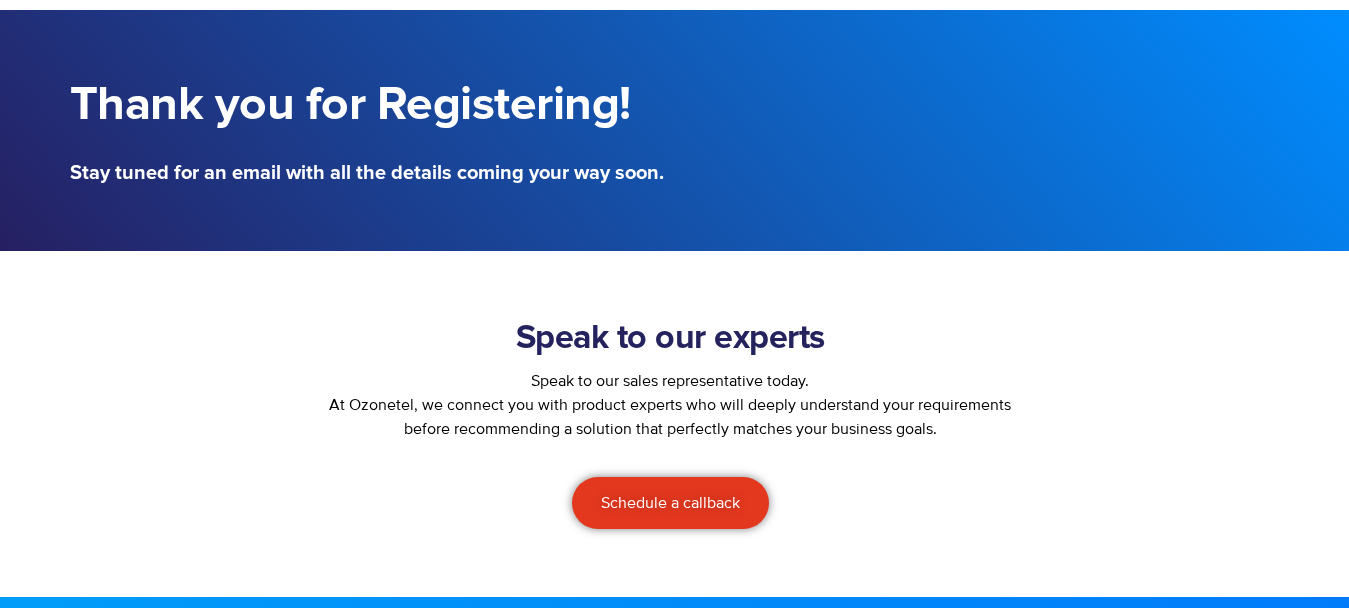 scroll, scrollTop: 97, scrollLeft: 0, axis: vertical 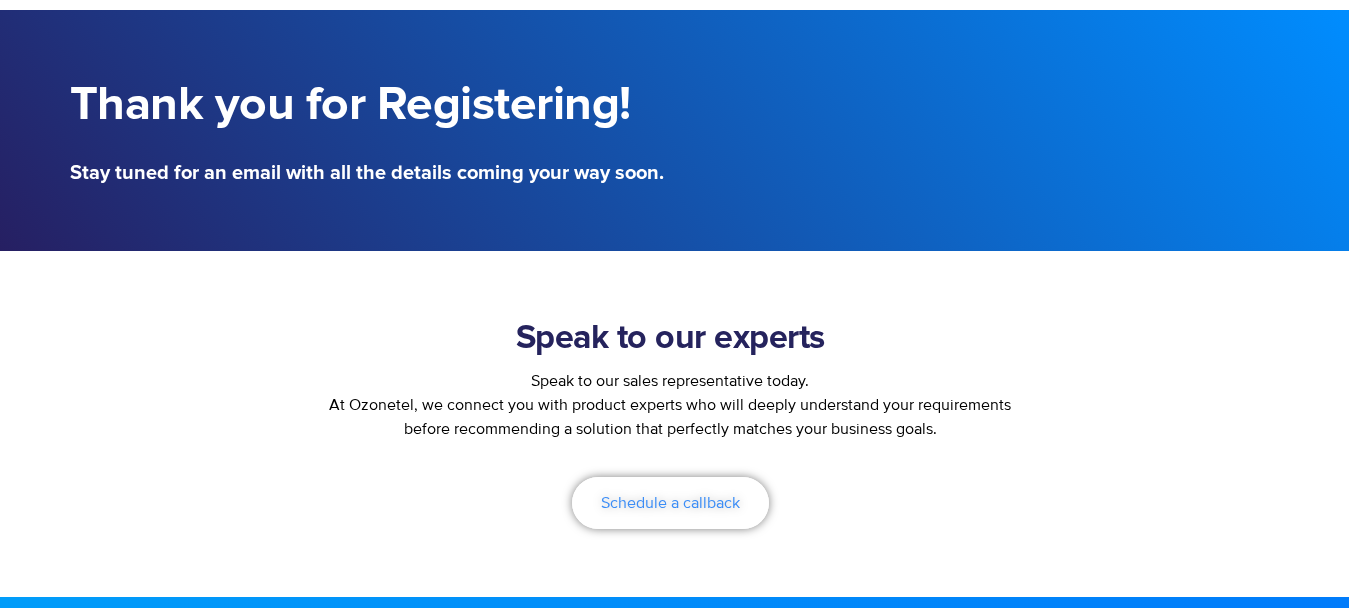 click on "Schedule a callback" at bounding box center (670, 503) 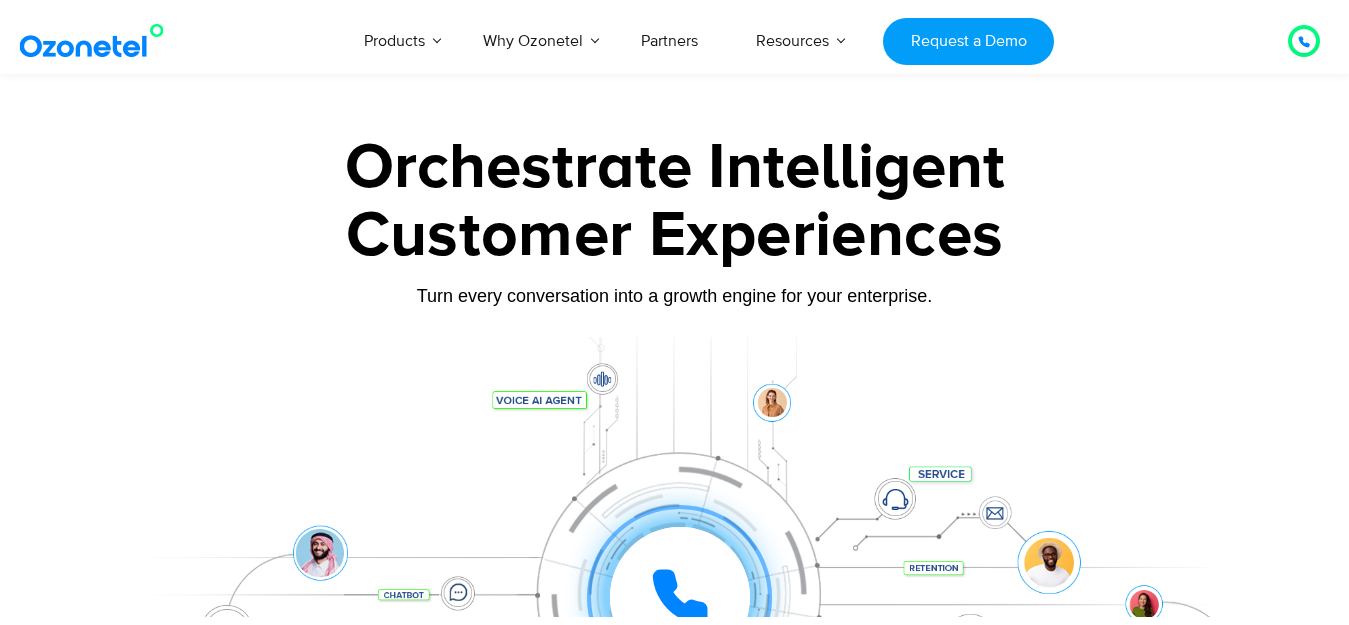 scroll, scrollTop: 3104, scrollLeft: 0, axis: vertical 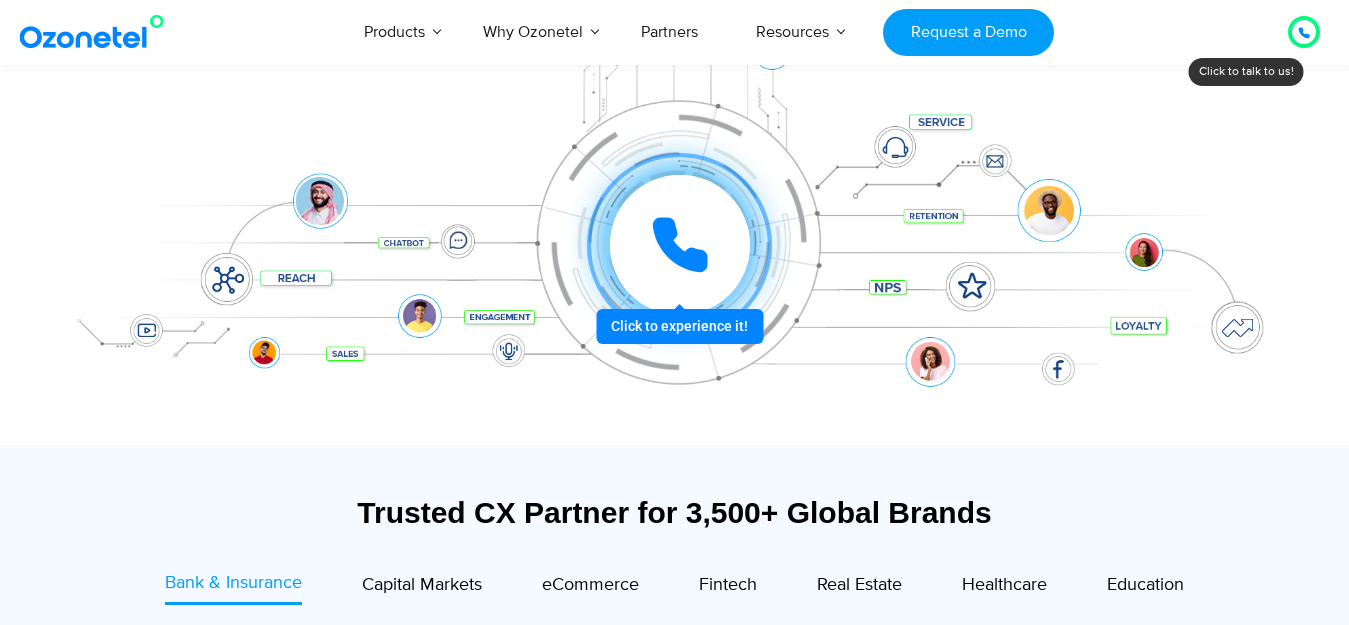 click at bounding box center [1304, 32] 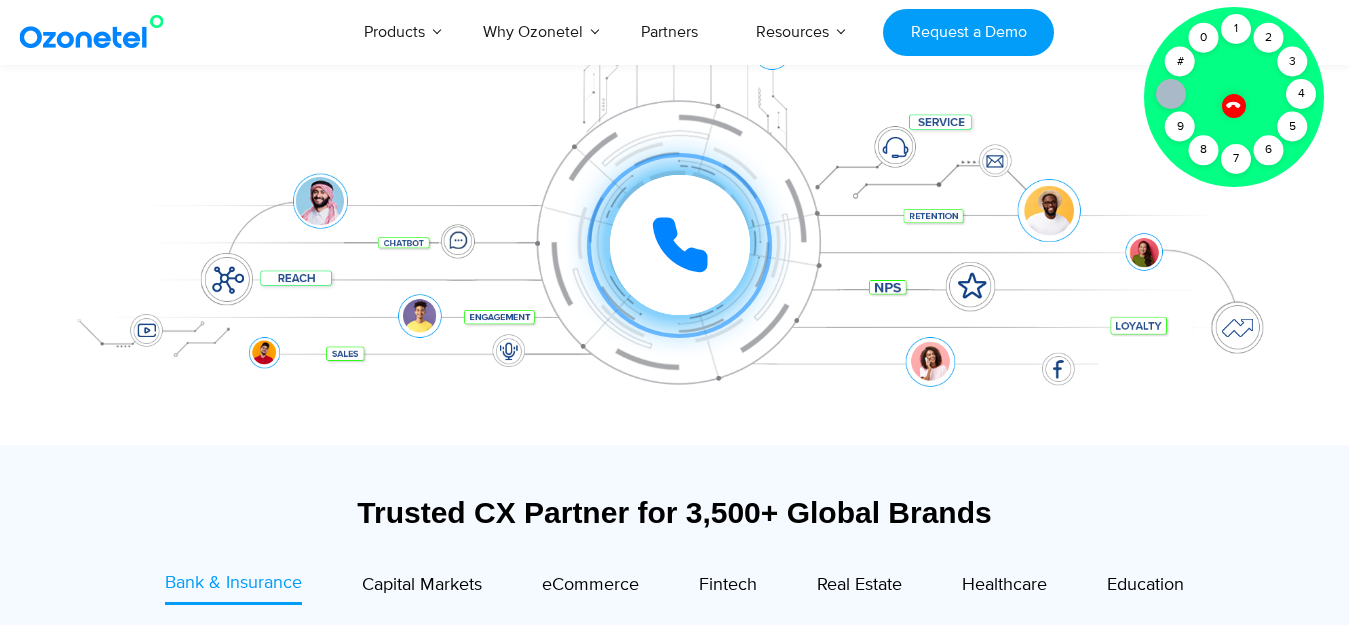 click 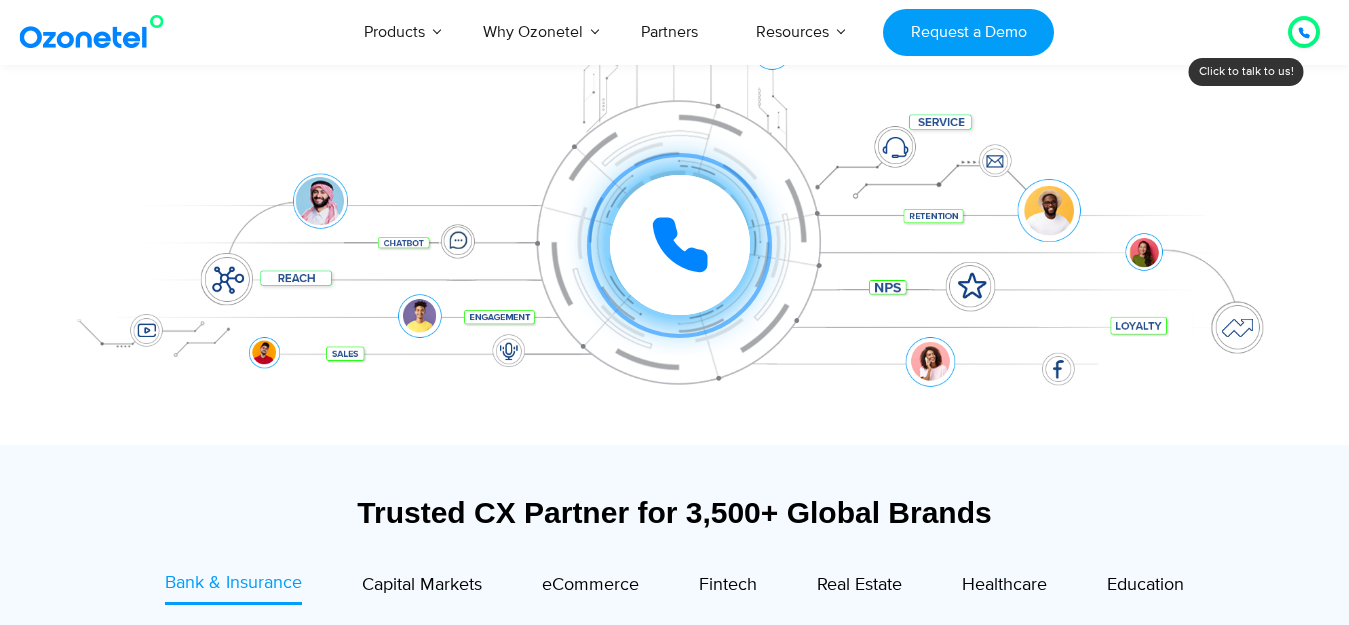 click at bounding box center [1304, 32] 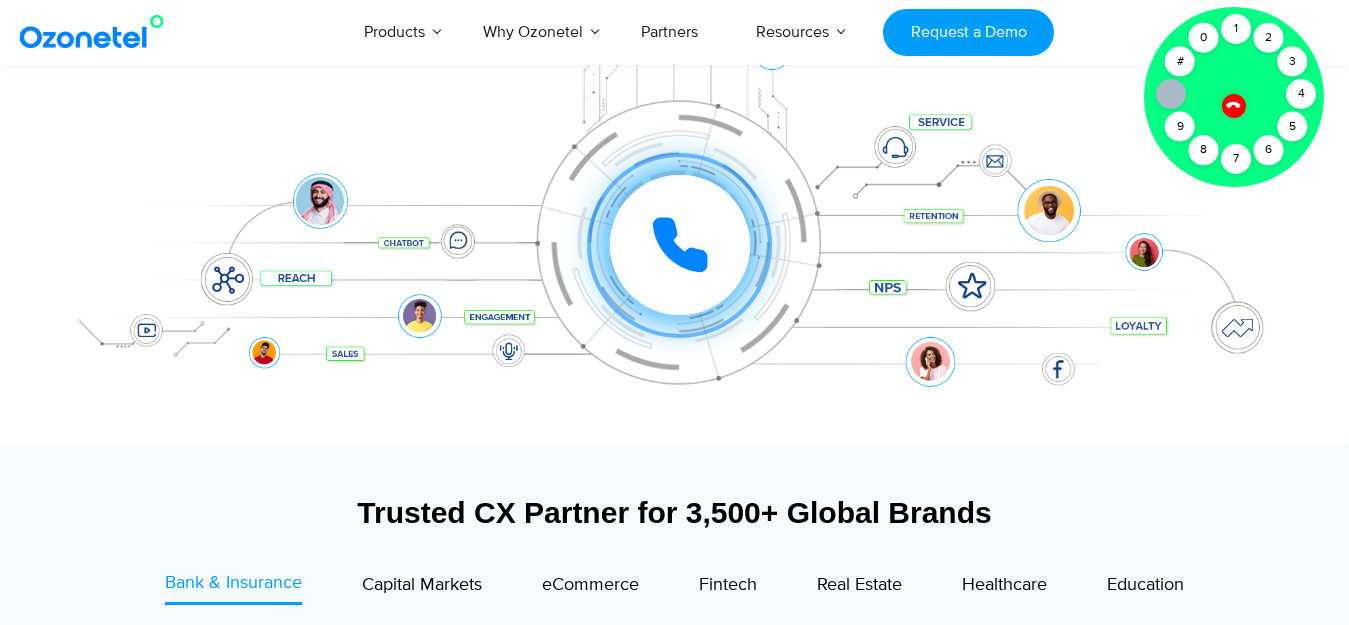 click 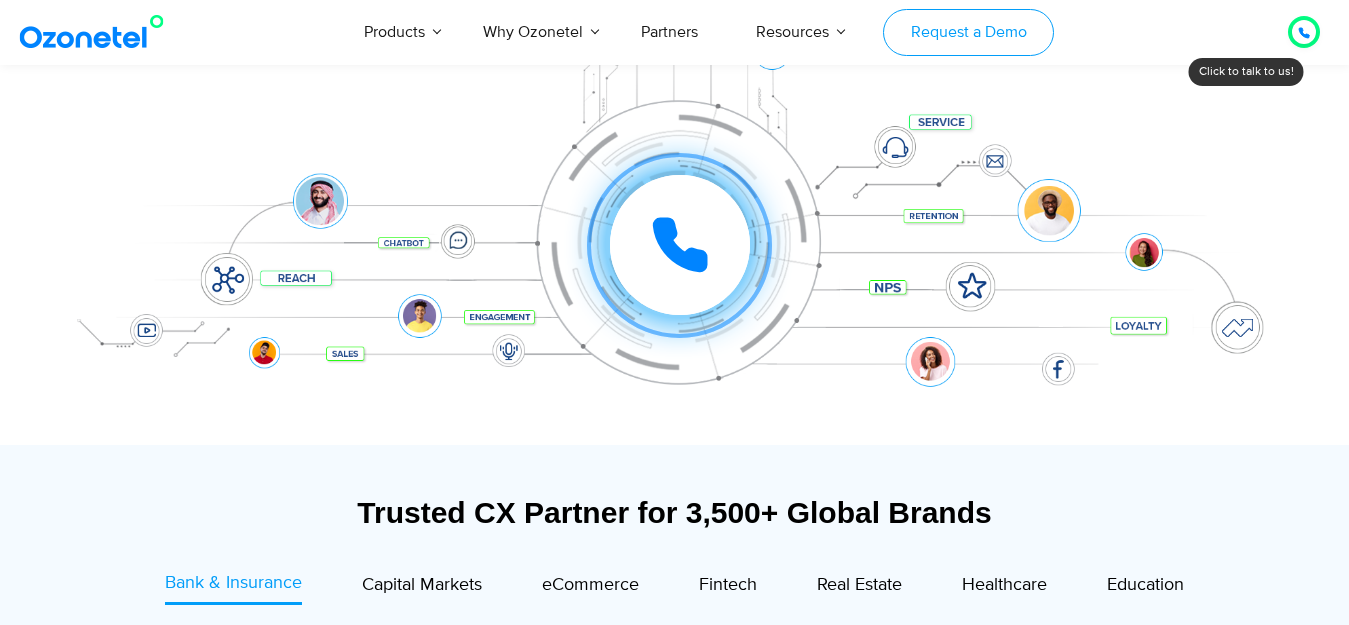click on "Request a Demo" at bounding box center (968, 32) 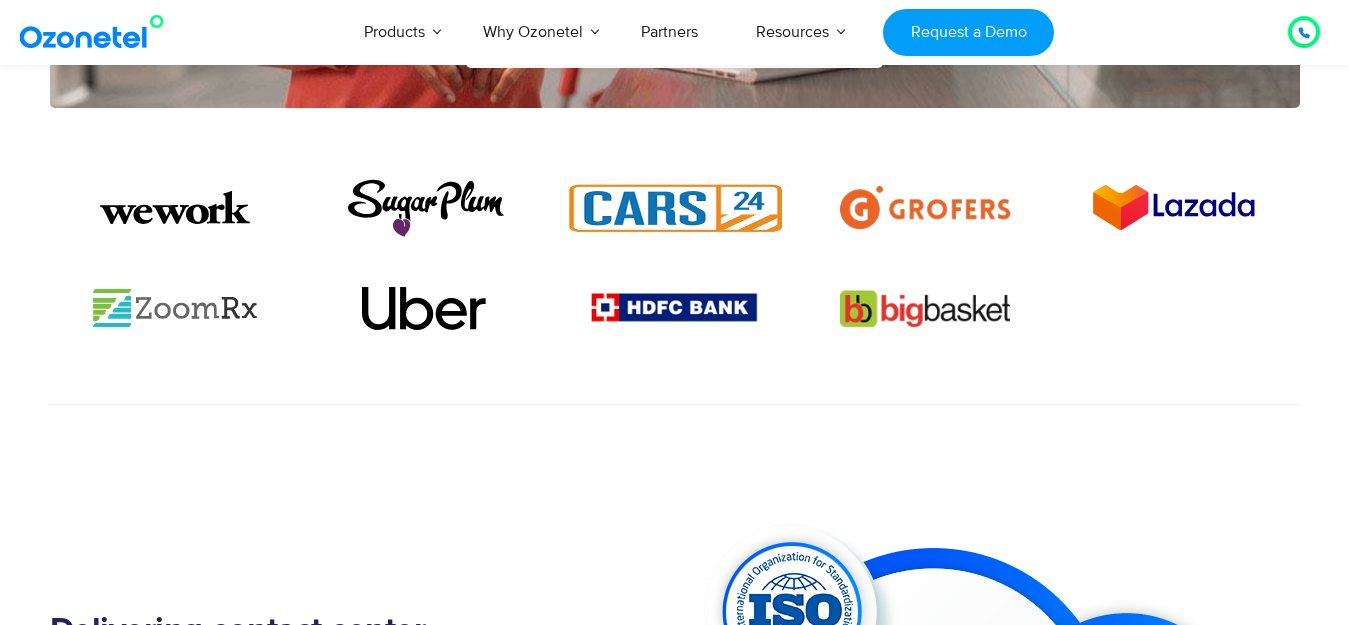 scroll, scrollTop: 1824, scrollLeft: 0, axis: vertical 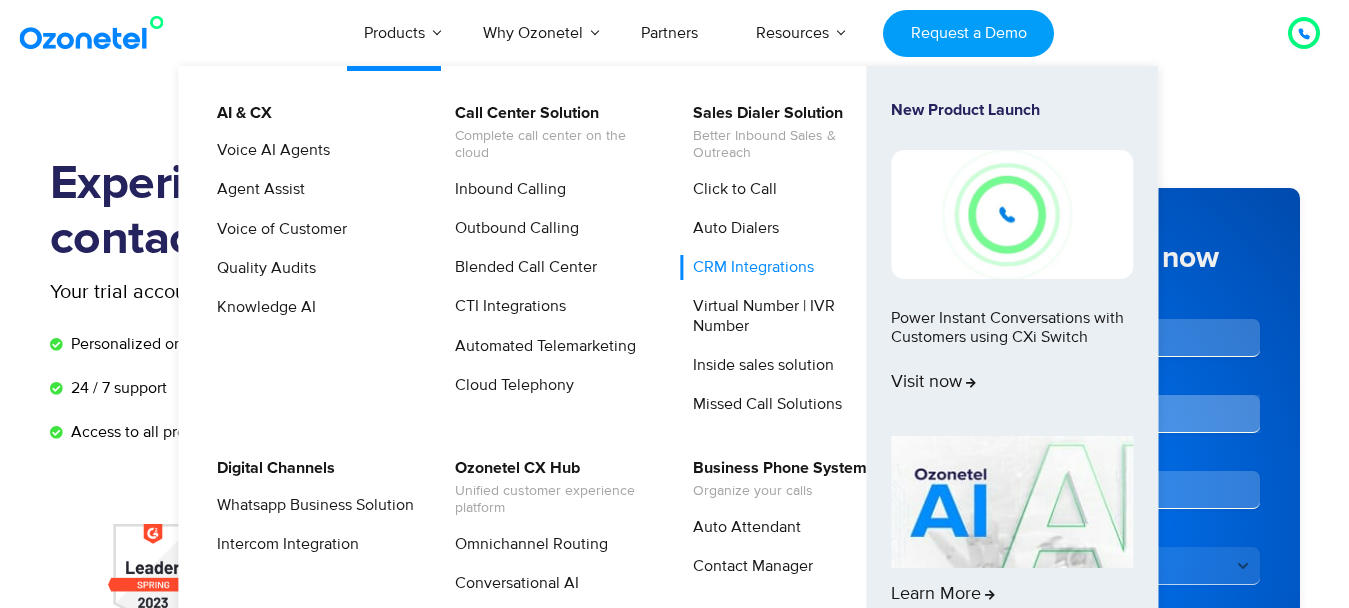 click on "CRM Integrations" at bounding box center (748, 267) 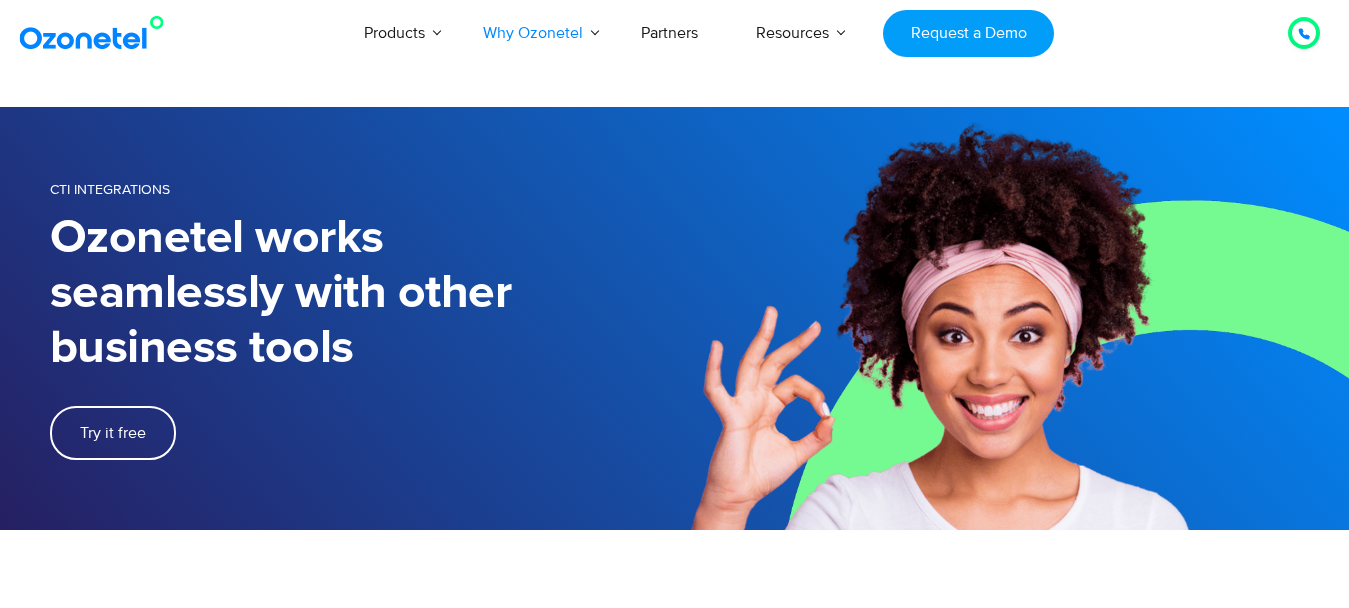 scroll, scrollTop: 0, scrollLeft: 0, axis: both 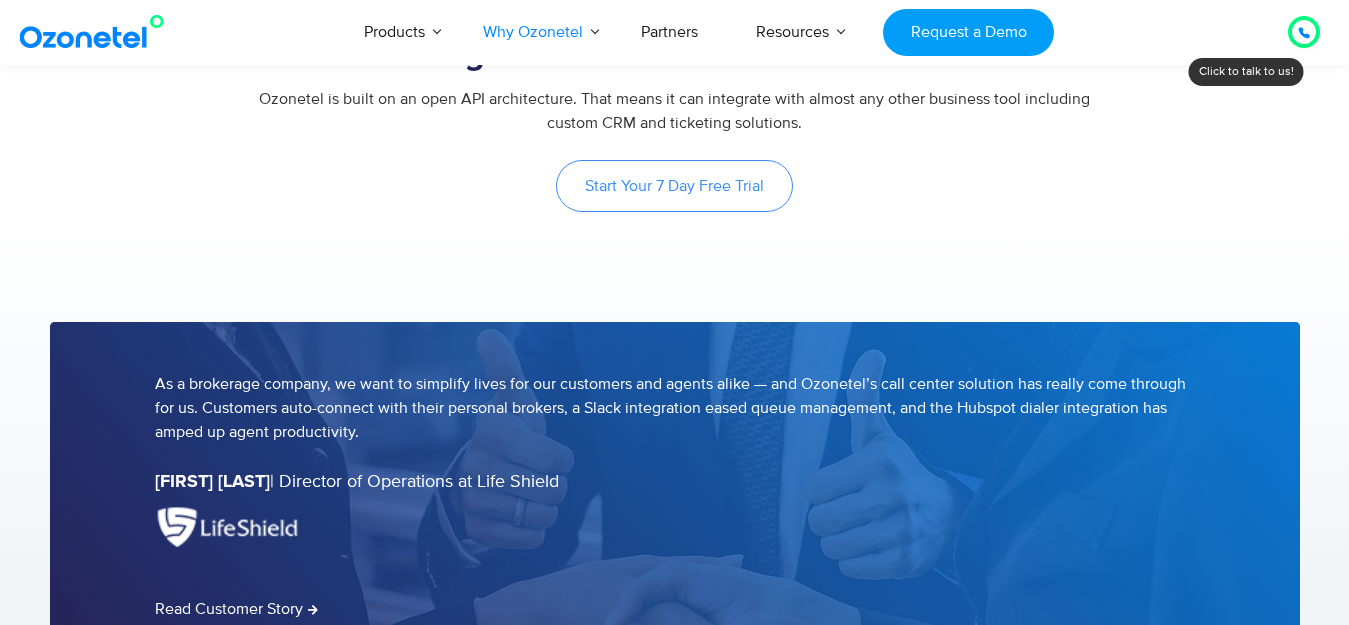 click on "Start Your 7 Day Free Trial" at bounding box center (674, 186) 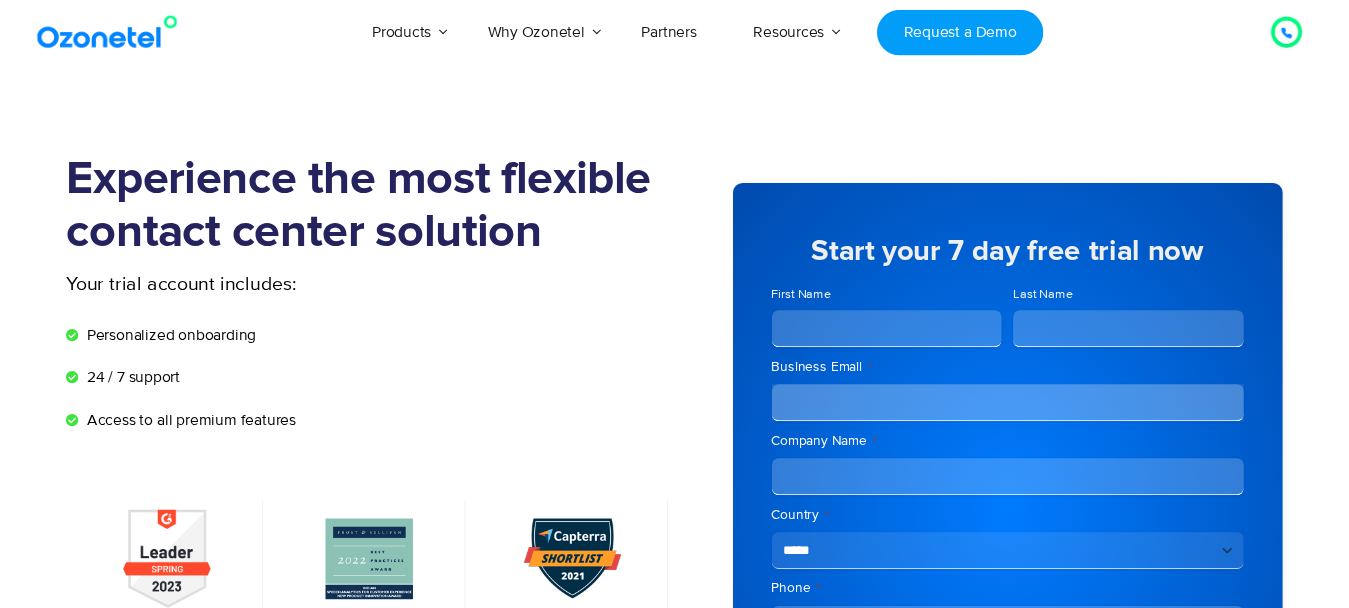 scroll, scrollTop: 0, scrollLeft: 0, axis: both 